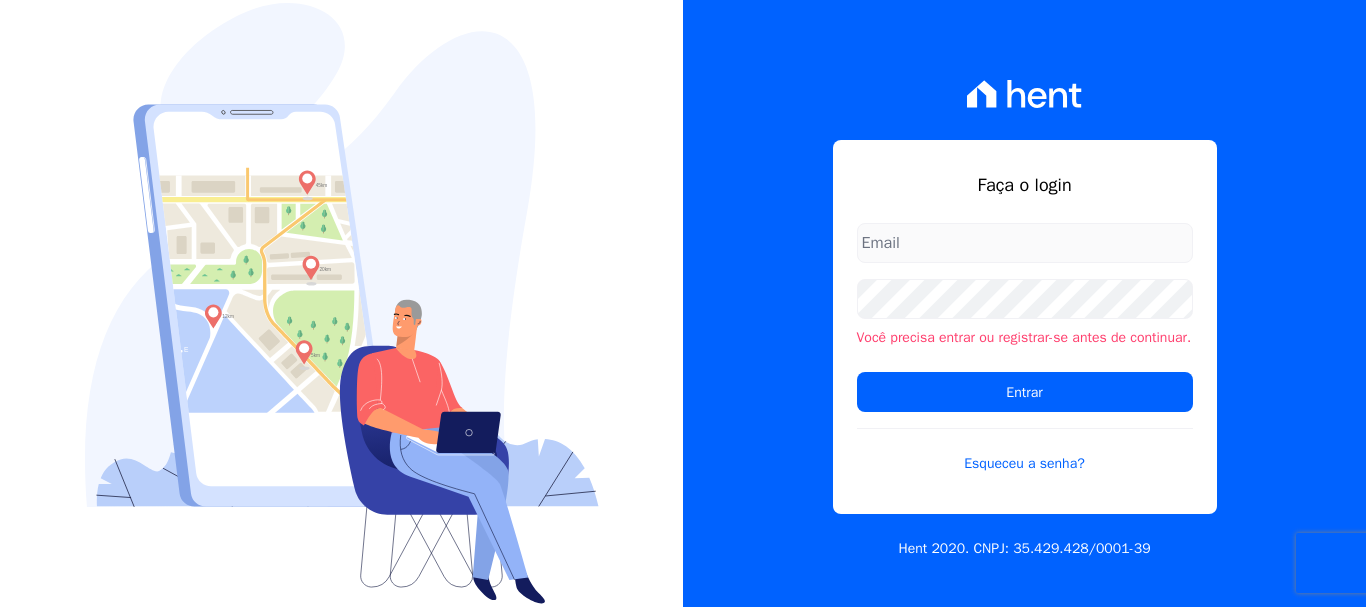 scroll, scrollTop: 0, scrollLeft: 0, axis: both 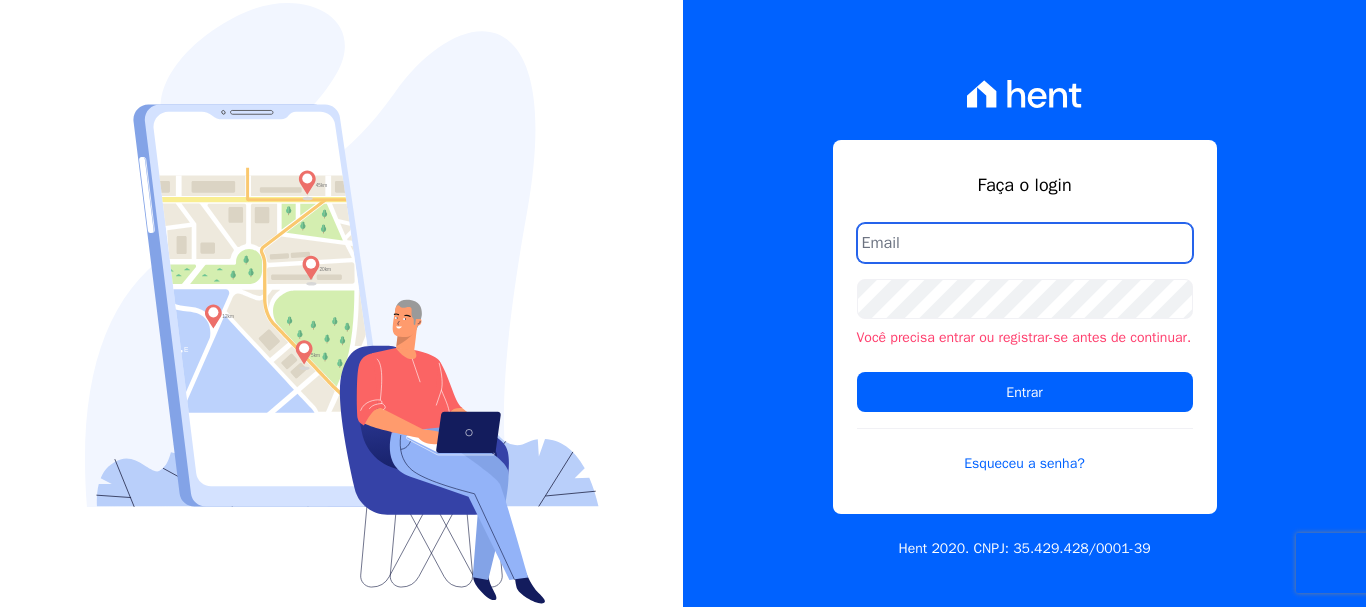 type on "[EMAIL]" 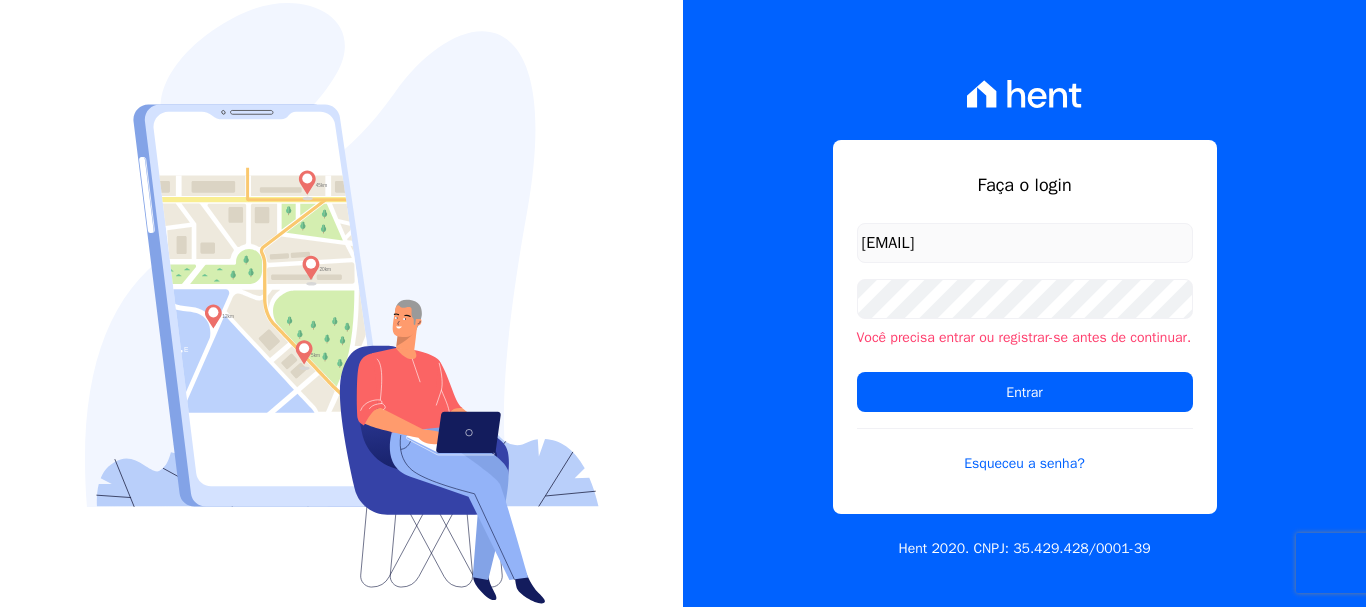 click on "[EMAIL]" at bounding box center [1025, 243] 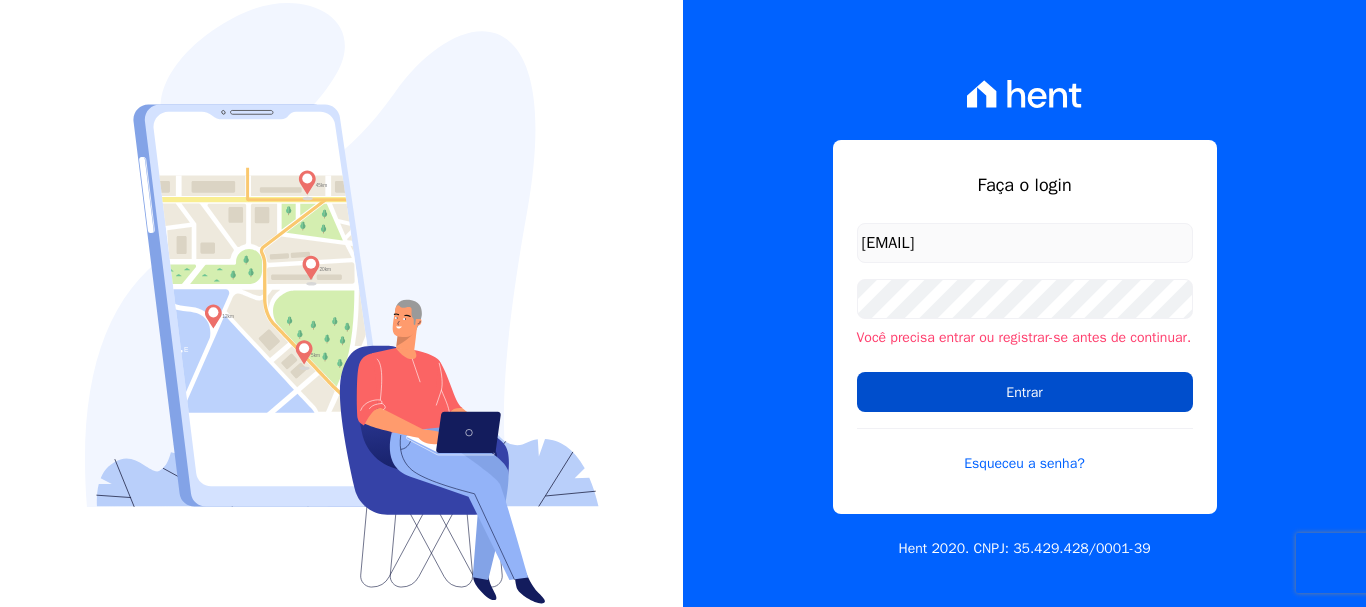 click on "Entrar" at bounding box center [1025, 392] 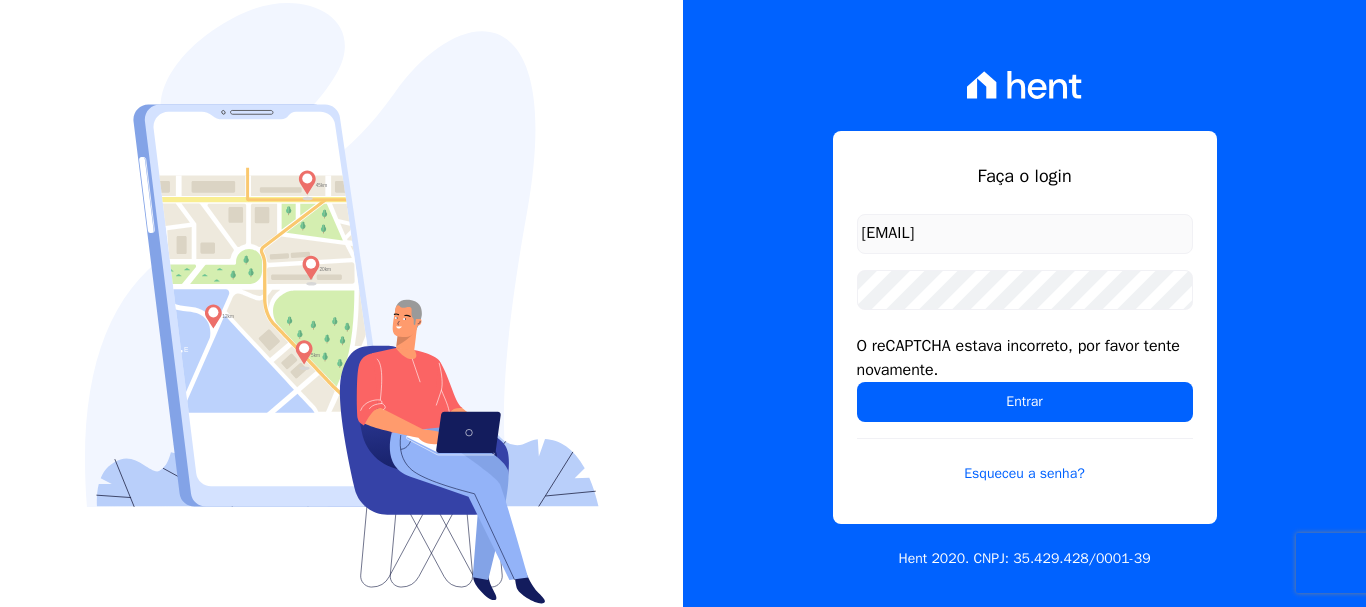 scroll, scrollTop: 0, scrollLeft: 0, axis: both 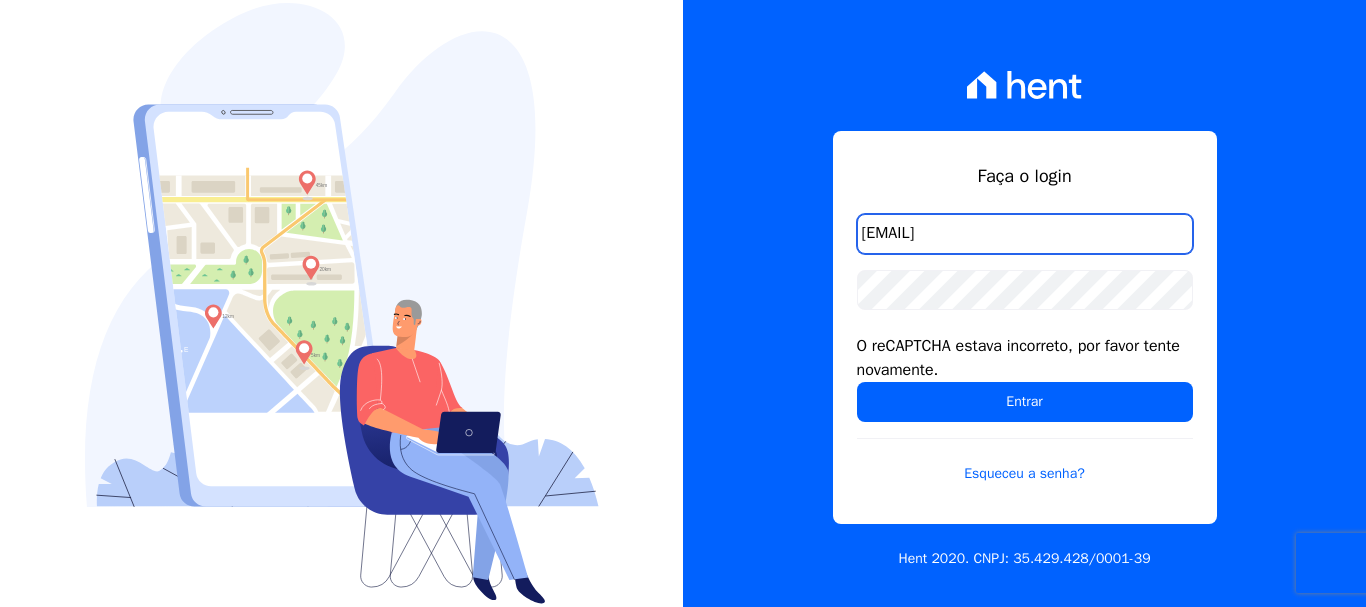 click on "[EMAIL]" at bounding box center [1025, 234] 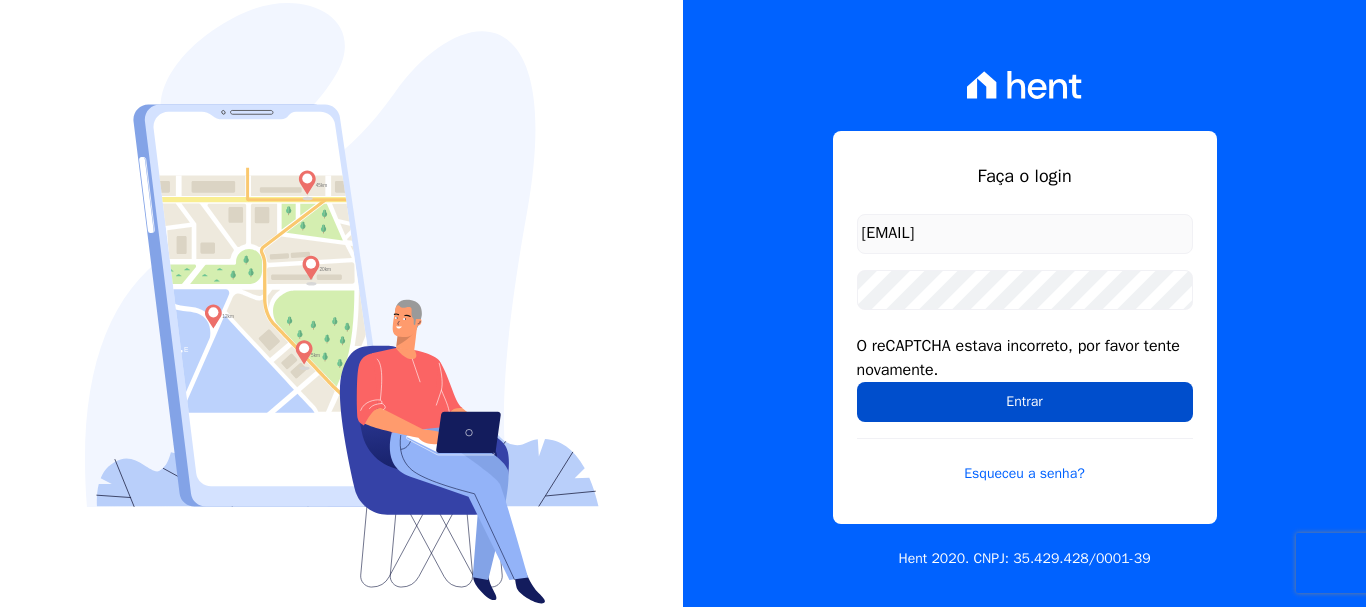 click on "Entrar" at bounding box center [1025, 402] 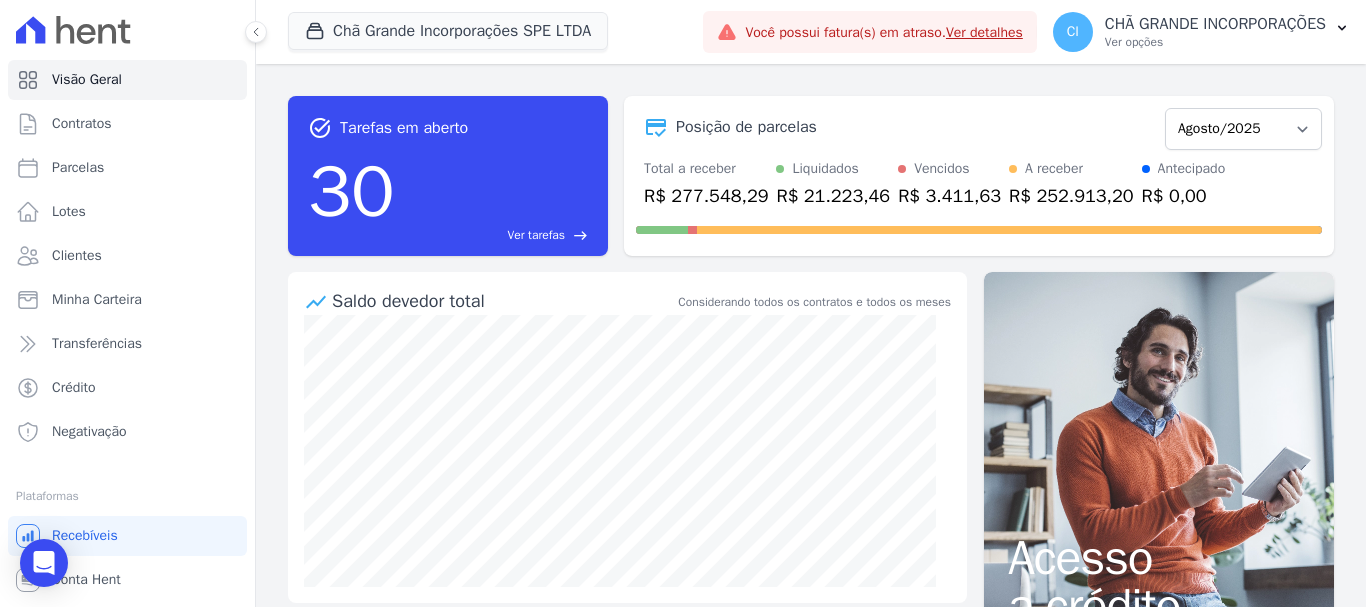 scroll, scrollTop: 0, scrollLeft: 0, axis: both 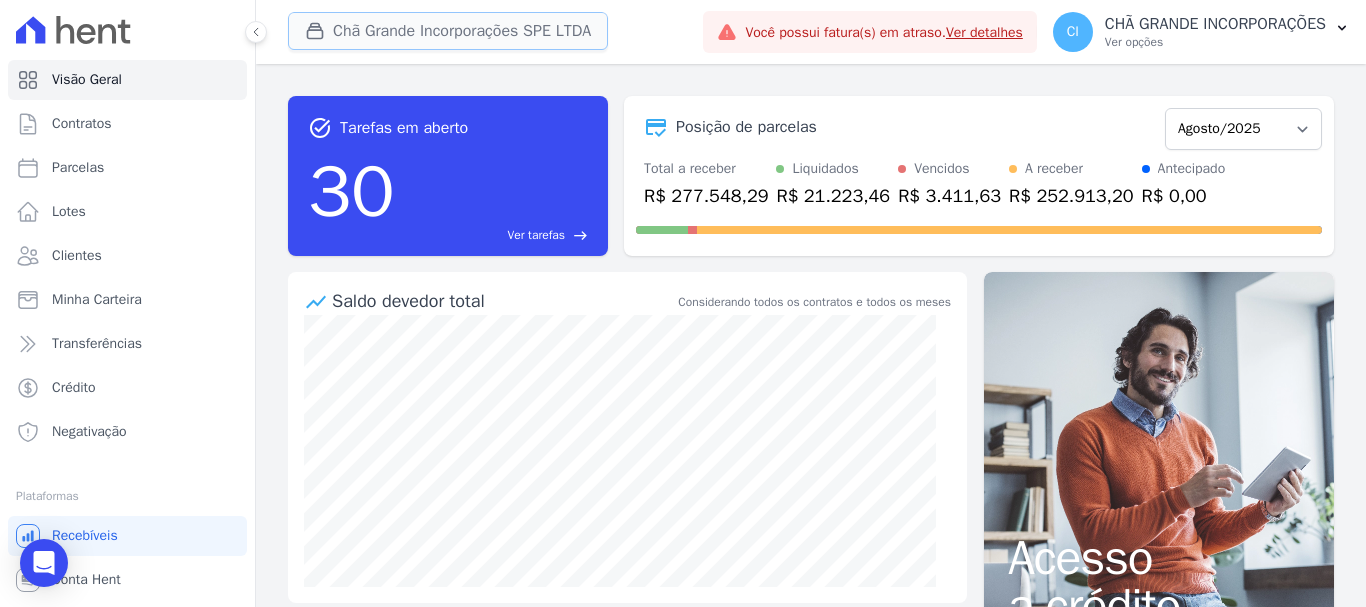 click on "Chã Grande Incorporações SPE LTDA" at bounding box center [448, 31] 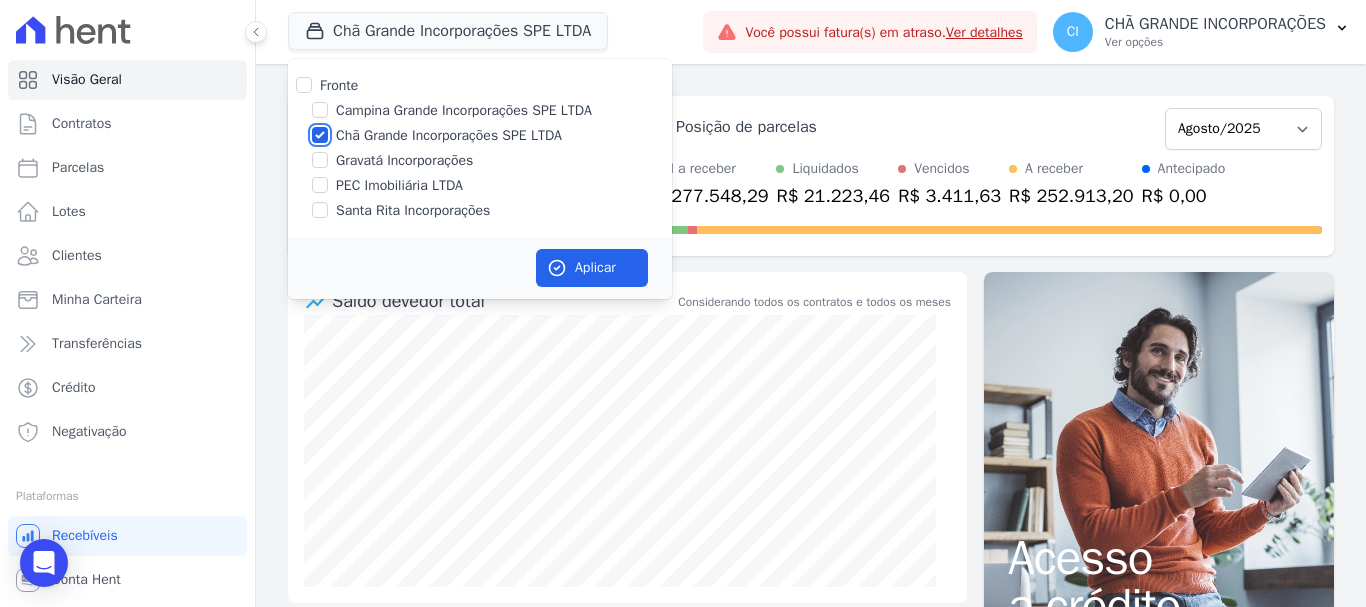 click on "Chã Grande Incorporações SPE LTDA" at bounding box center [320, 135] 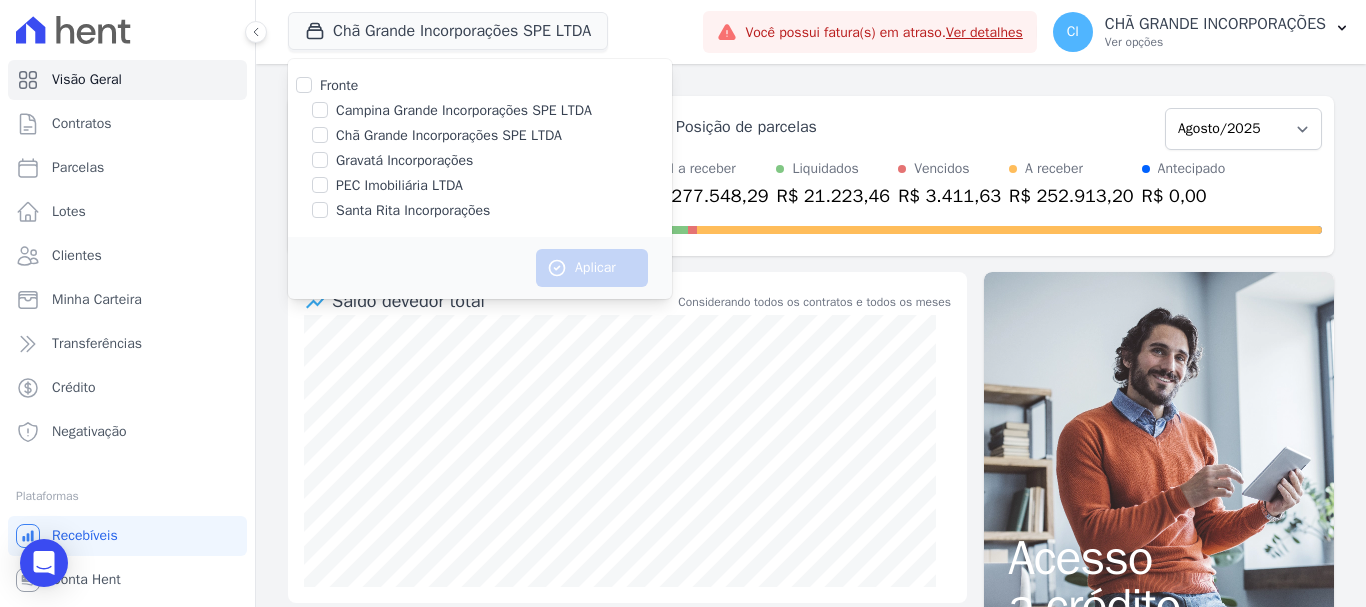 click on "Campina Grande Incorporações SPE LTDA" at bounding box center [464, 110] 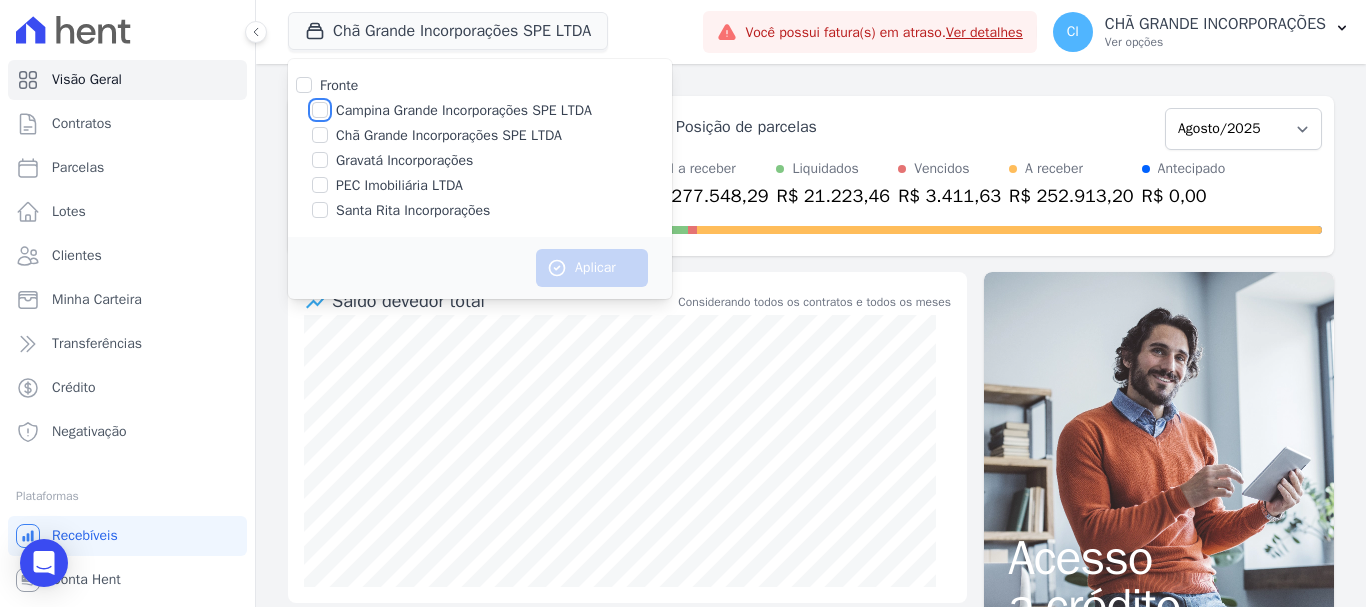 click on "Campina Grande Incorporações SPE LTDA" at bounding box center (320, 110) 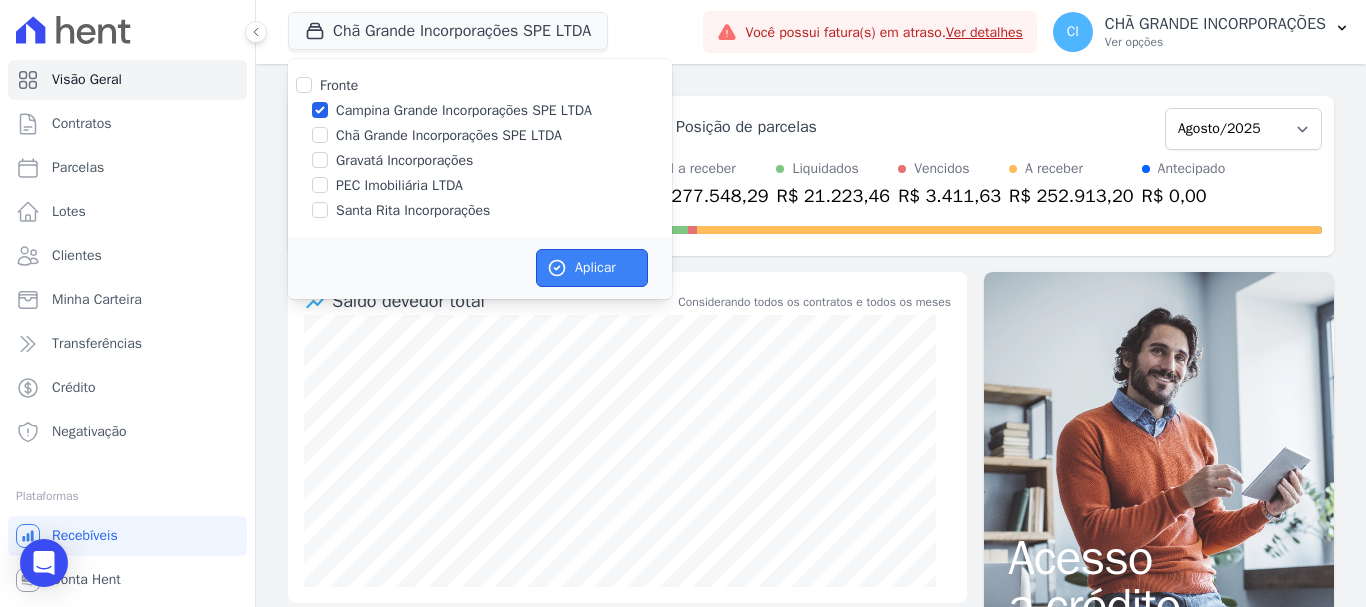 click on "Aplicar" at bounding box center [592, 268] 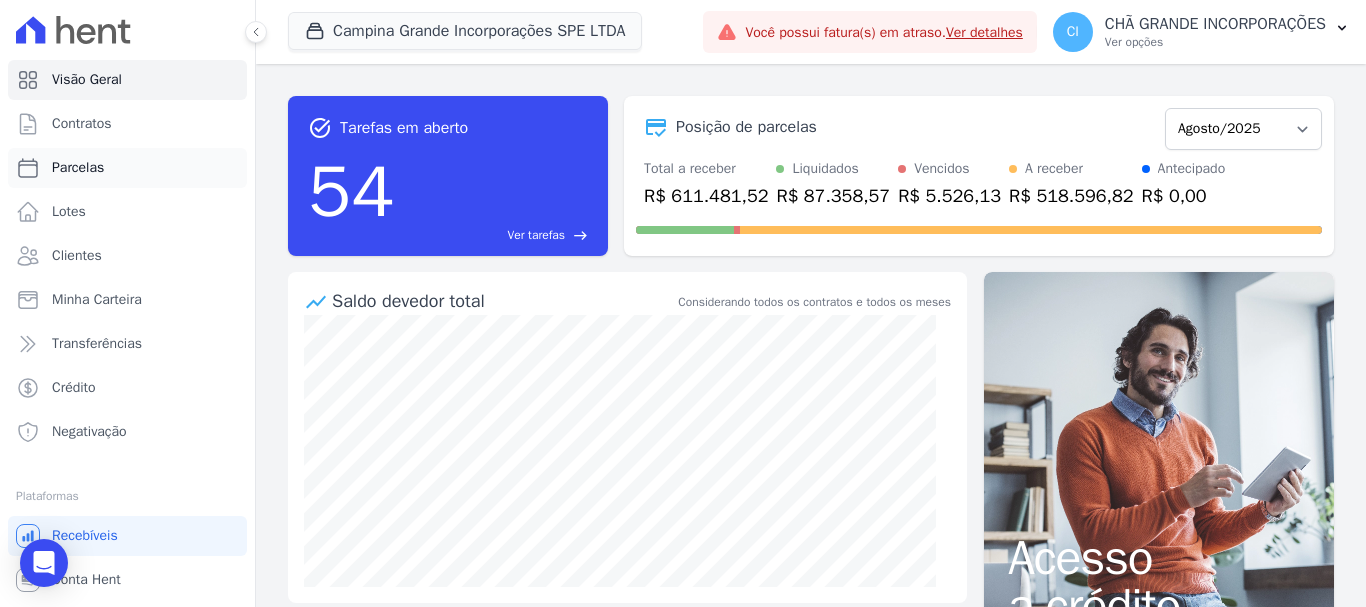 click on "Parcelas" at bounding box center (78, 168) 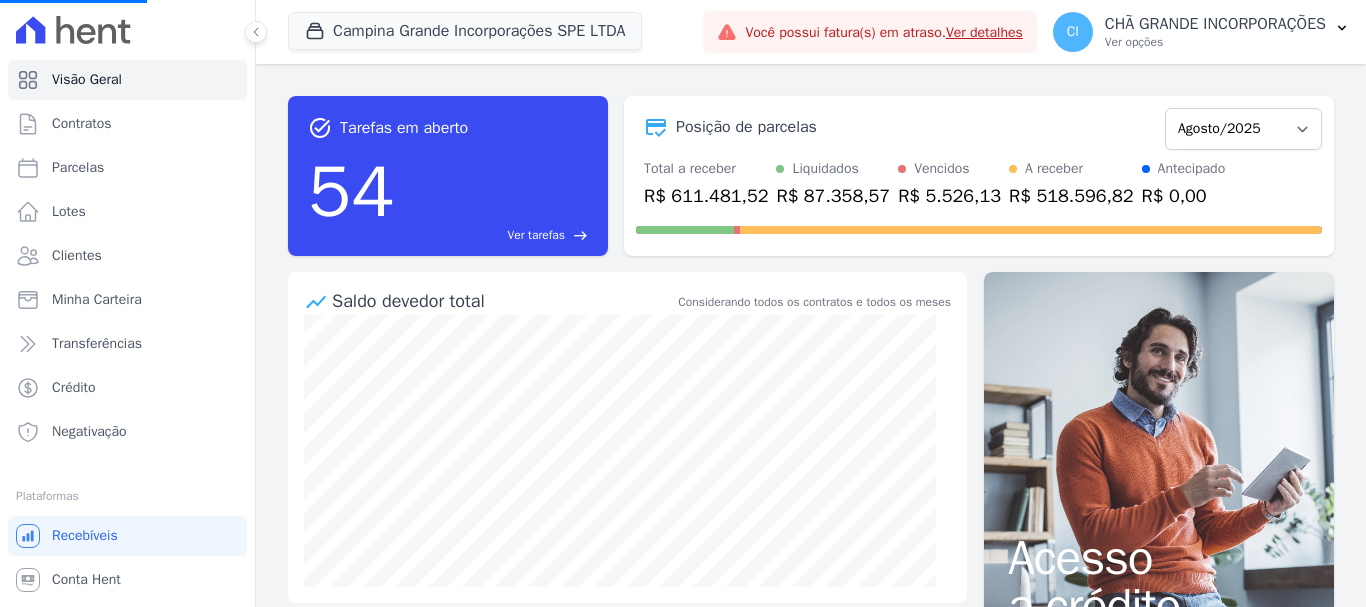 select 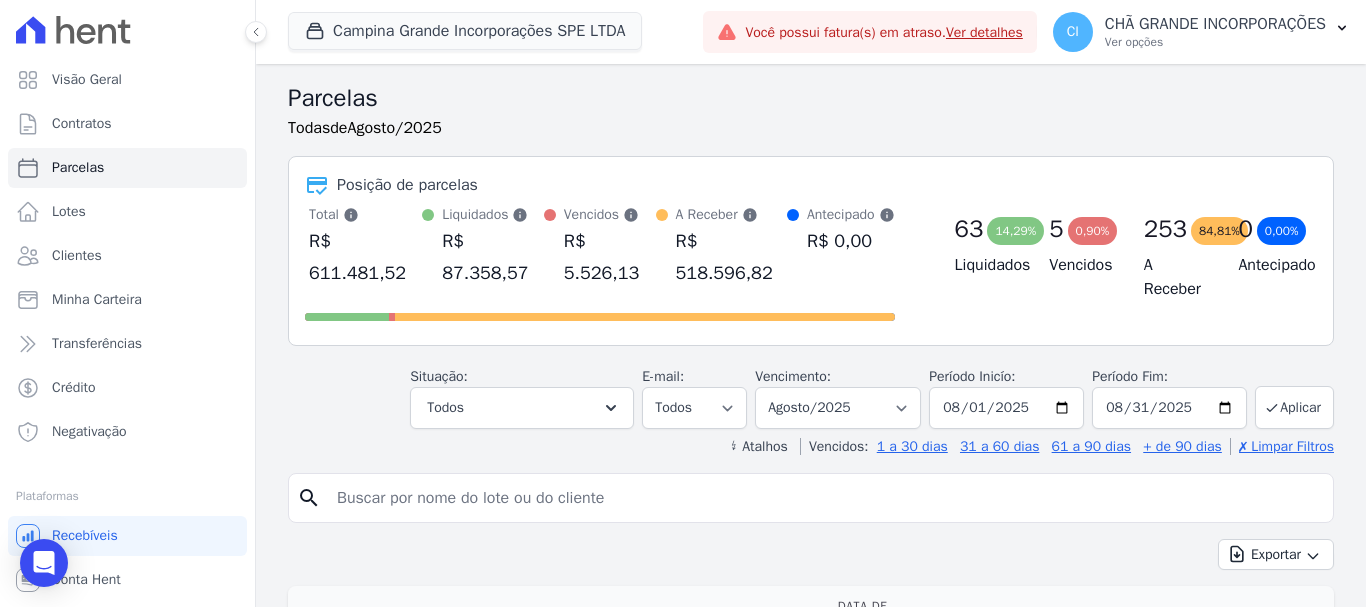 click at bounding box center [825, 498] 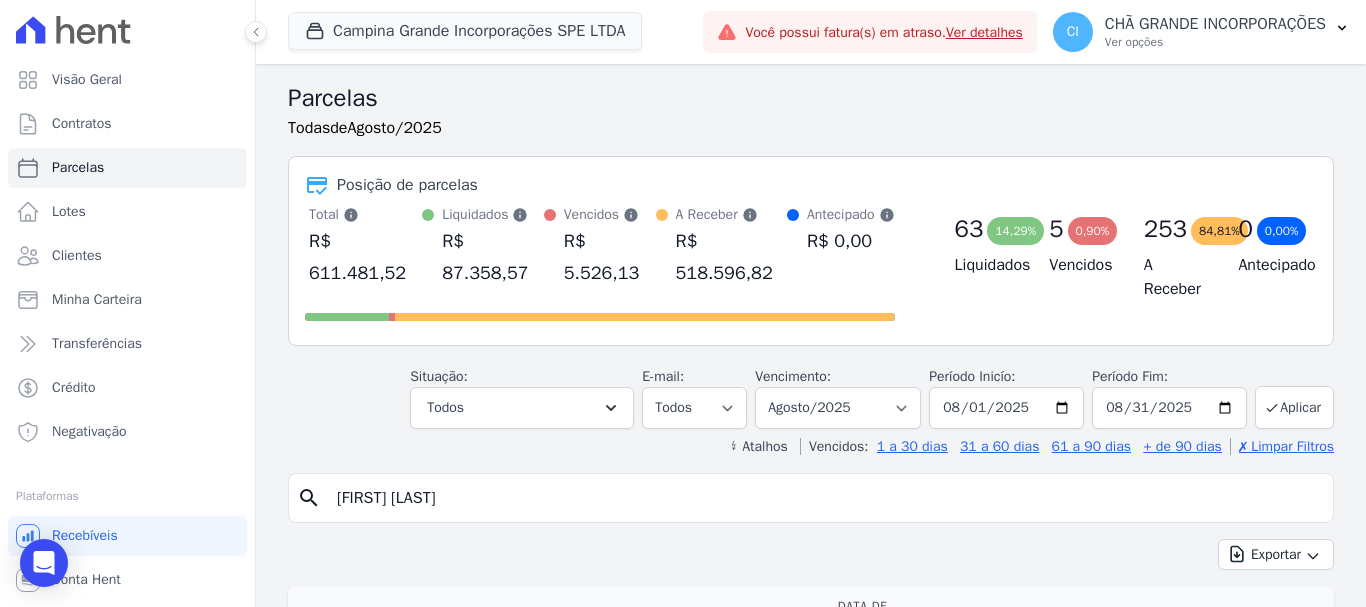 type on "paulo sergio" 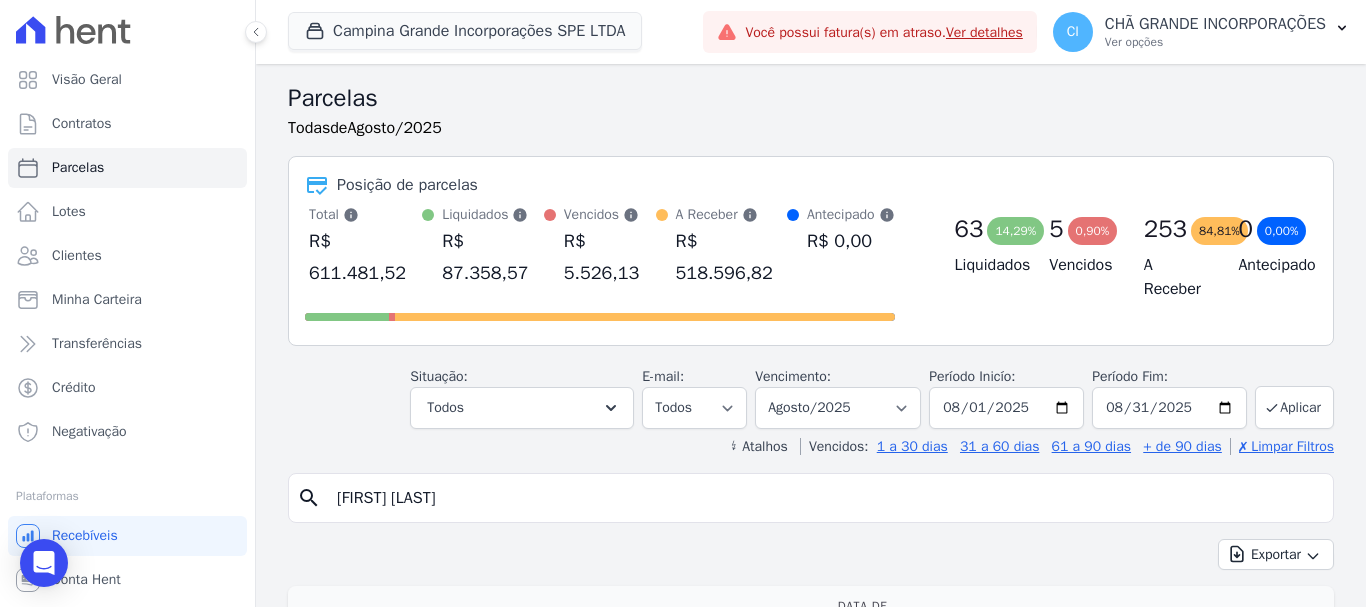 select 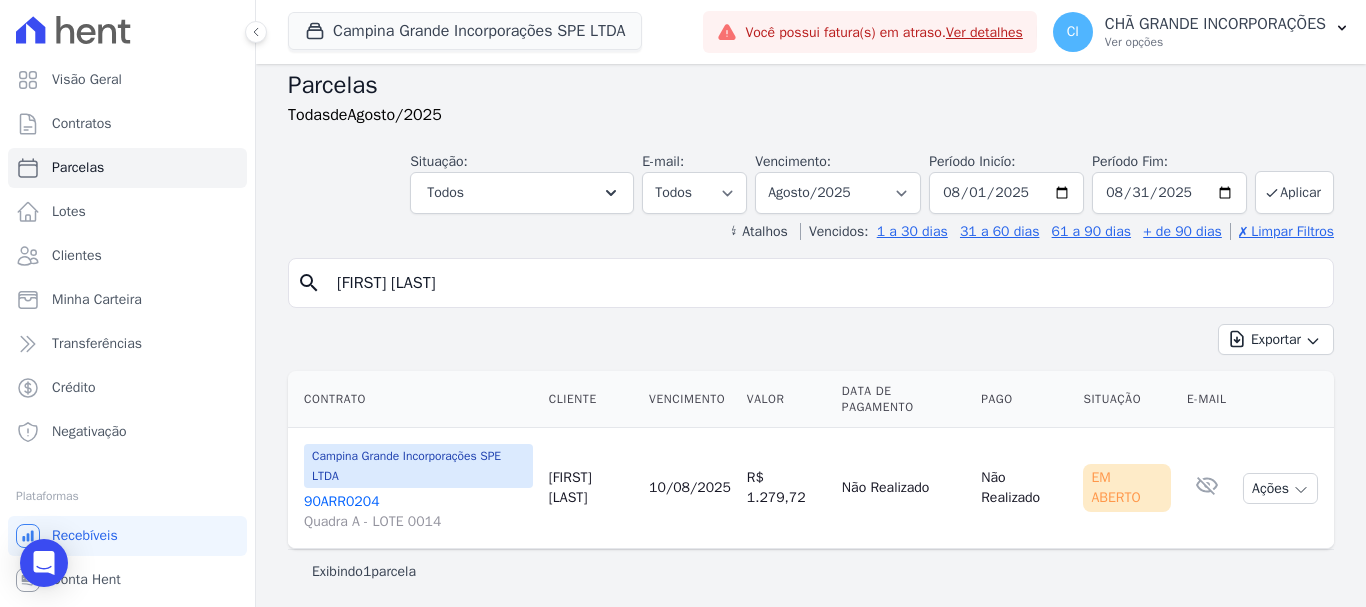 scroll, scrollTop: 16, scrollLeft: 0, axis: vertical 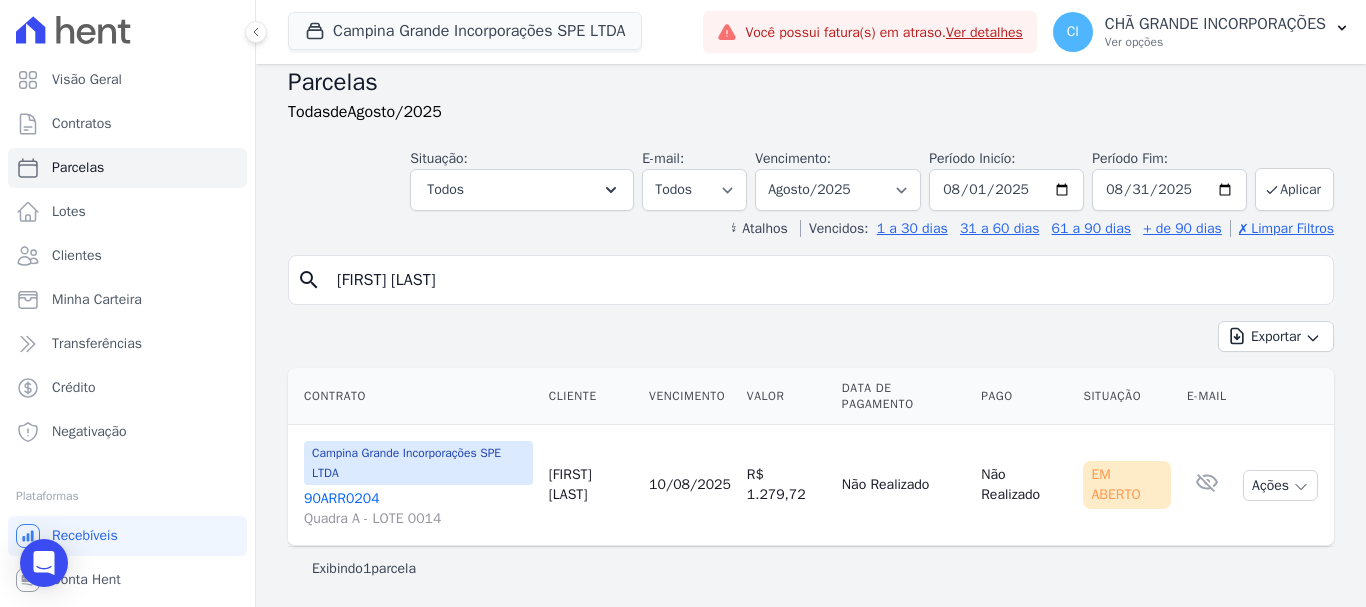 click on "90ARR0204
Quadra A - LOTE 0014" at bounding box center (418, 509) 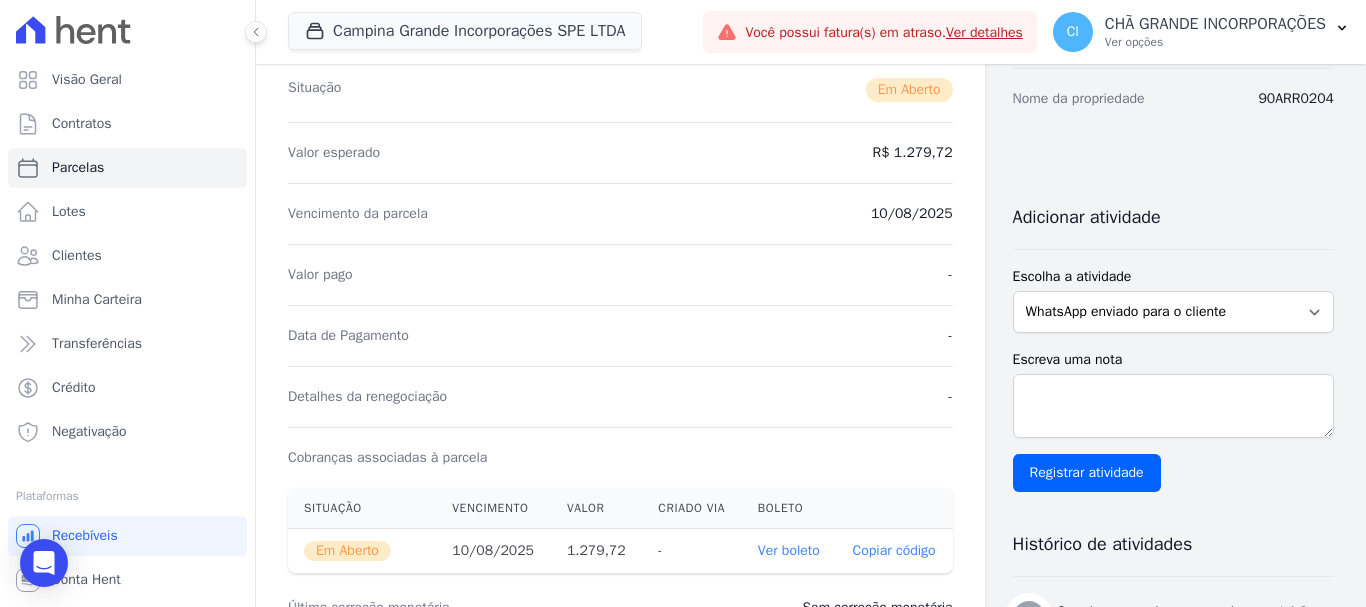 scroll, scrollTop: 263, scrollLeft: 0, axis: vertical 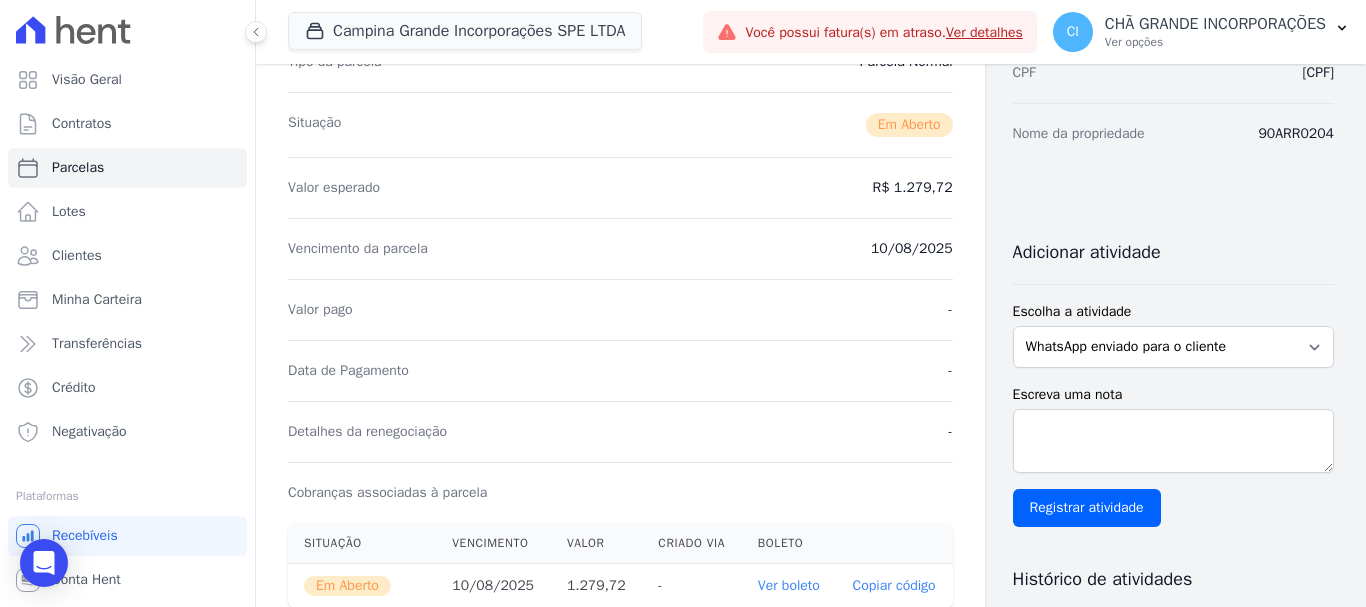 click on "Ver boleto" at bounding box center (789, 585) 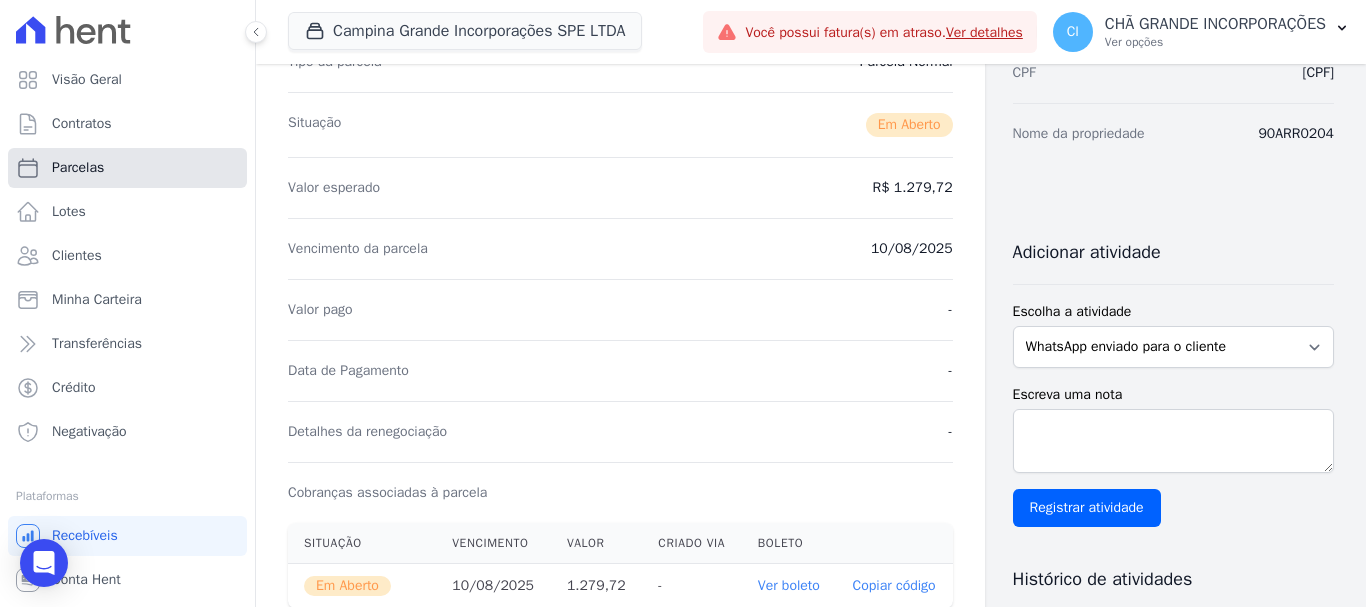 click on "Parcelas" at bounding box center (78, 168) 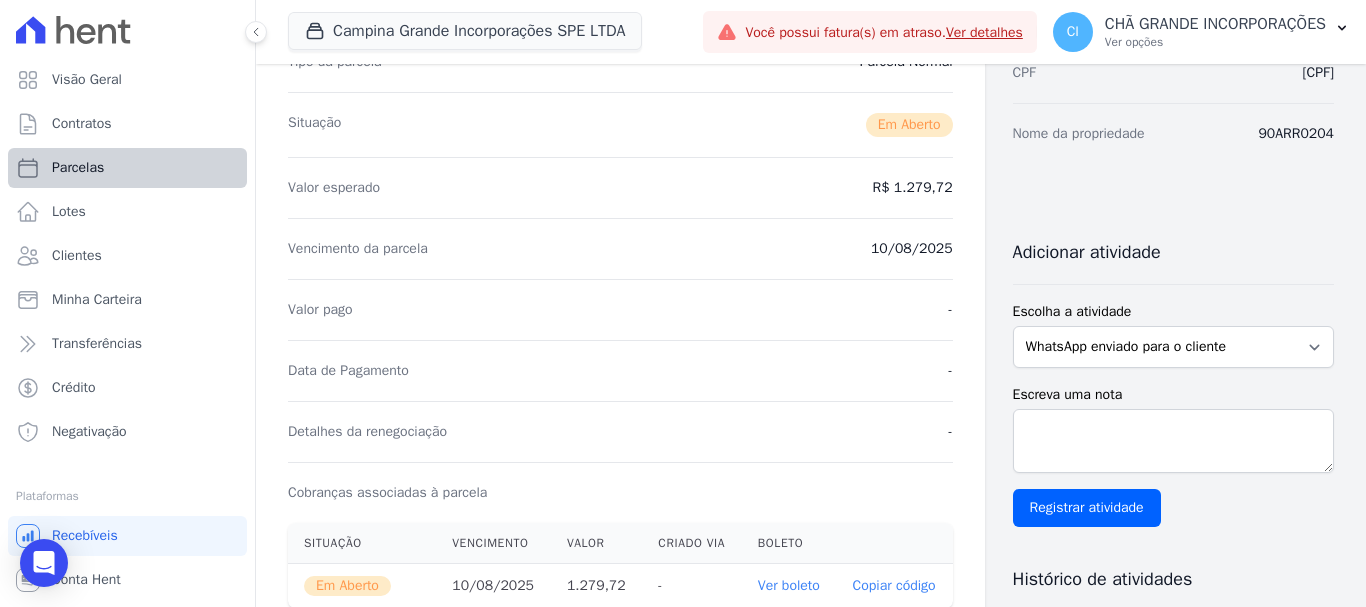select 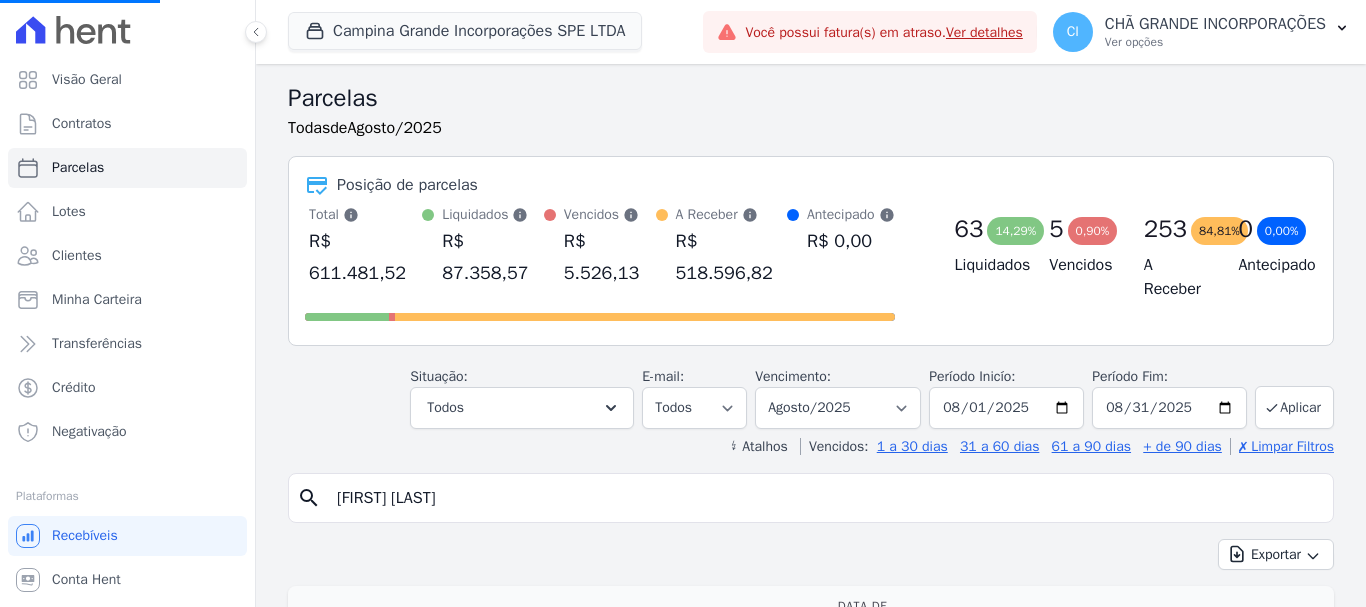 select 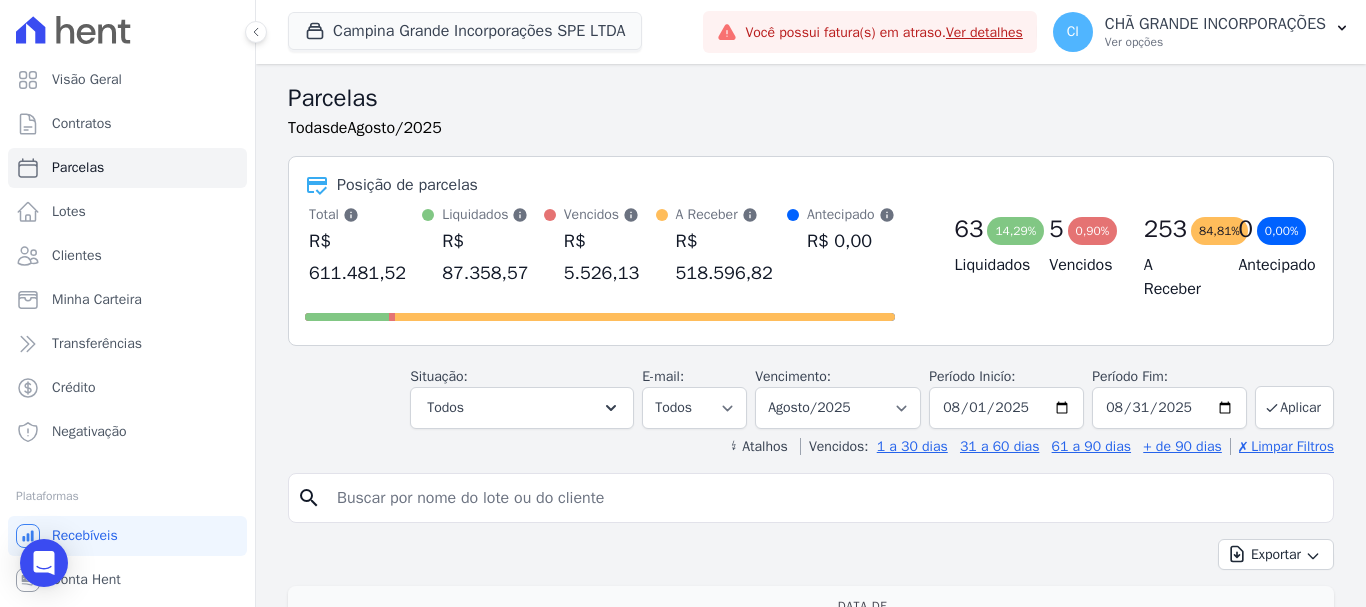 select on "07/2025" 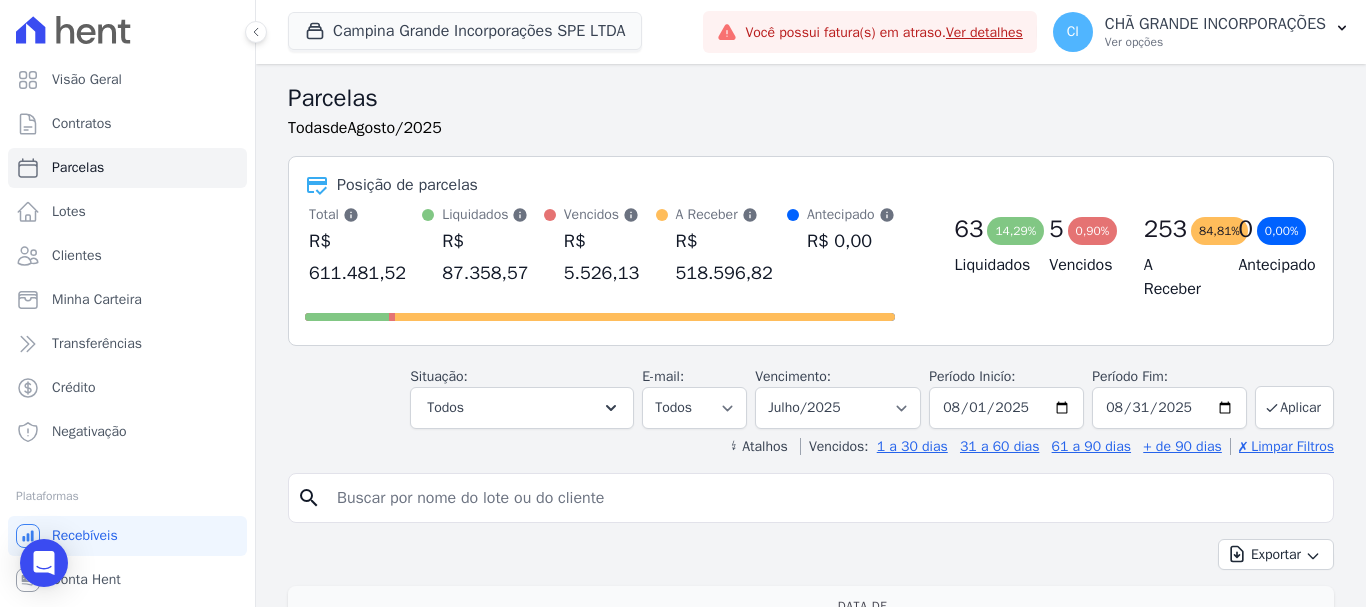 click on "Filtrar por período
────────
Todos os meses
Janeiro/2023
Fevereiro/2023
Março/2023
Abril/2023
Maio/2023
Junho/2023
Julho/2023
Agosto/2023
Setembro/2023
Outubro/2023
Novembro/2023
Dezembro/2023
Janeiro/2024
Fevereiro/2024
Março/2024
Abril/2024
Maio/2024
Junho/2024
Julho/2024
Agosto/2024
Setembro/2024
Outubro/2024
Novembro/2024
Dezembro/2024
Janeiro/2025
Fevereiro/2025
Março/2025
Abril/2025
Maio/2025
Junho/2025
Julho/2025
Agosto/2025
Setembro/2025
Outubro/2025
Novembro/2025
Dezembro/2025
Janeiro/2026
Fevereiro/2026
Março/2026
Abril/2026
Maio/2026
Junho/2026
Julho/2026
Agosto/2026
Setembro/2026
Outubro/2026
Novembro/2026
Dezembro/2026
Janeiro/2027
Fevereiro/2027
Março/2027
Abril/2027
Maio/2027
Junho/2027
Julho/2027
Agosto/2027
Setembro/2027
Outubro/2027
Novembro/2027
Dezembro/2027
Janeiro/2028
Fevereiro/2028
Março/2028
Abril/2028
Maio/2028" at bounding box center (838, 408) 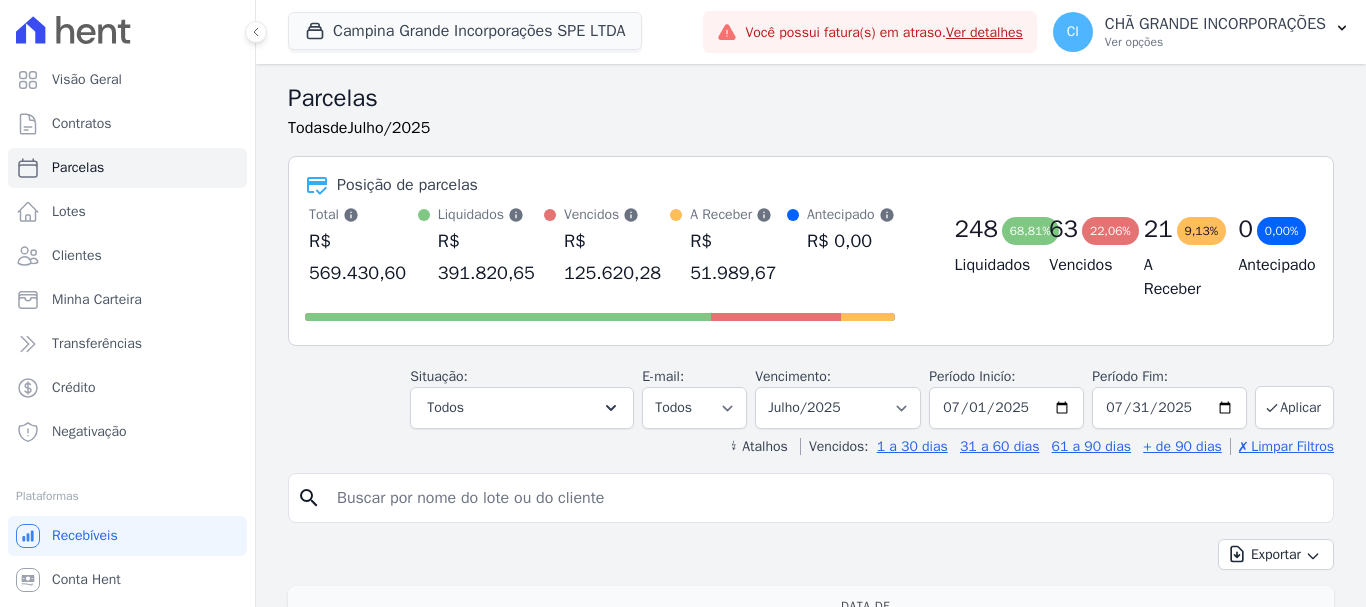 select 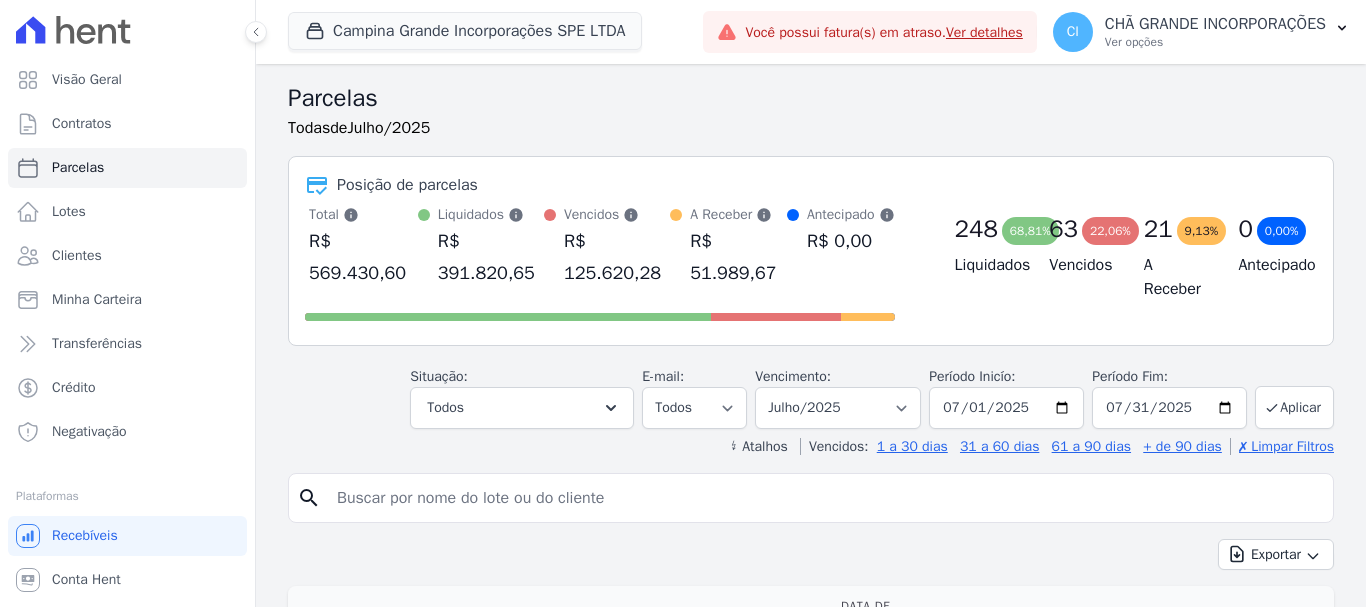scroll, scrollTop: 0, scrollLeft: 0, axis: both 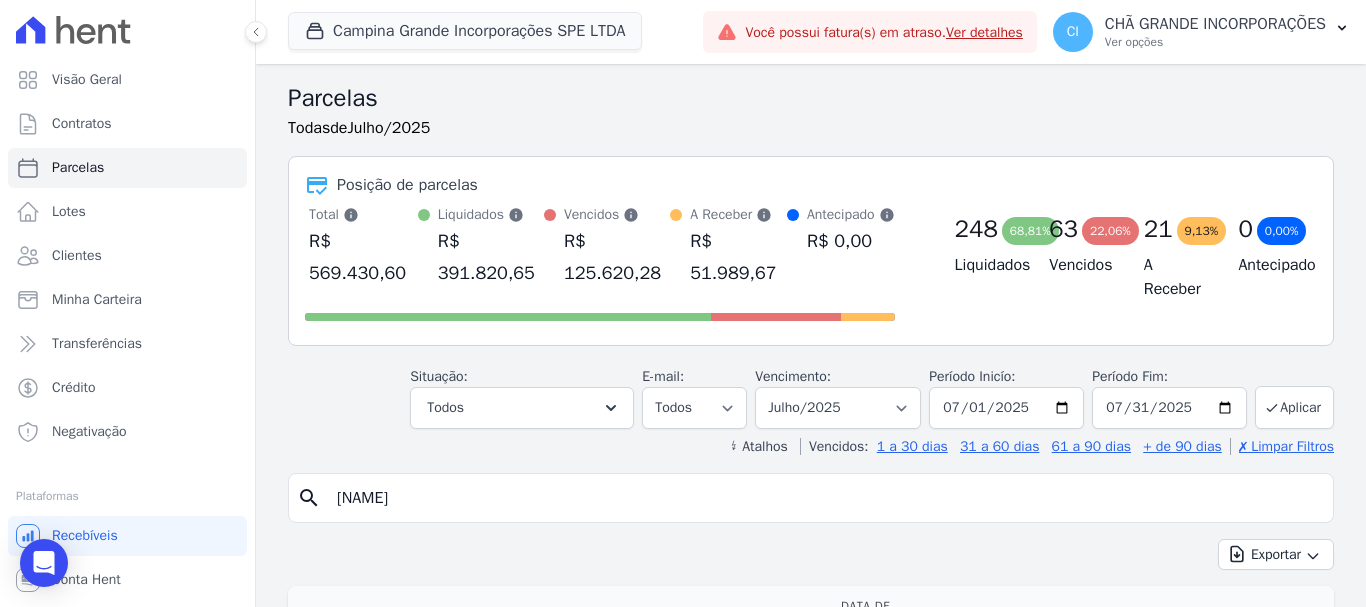 type on "magnoria" 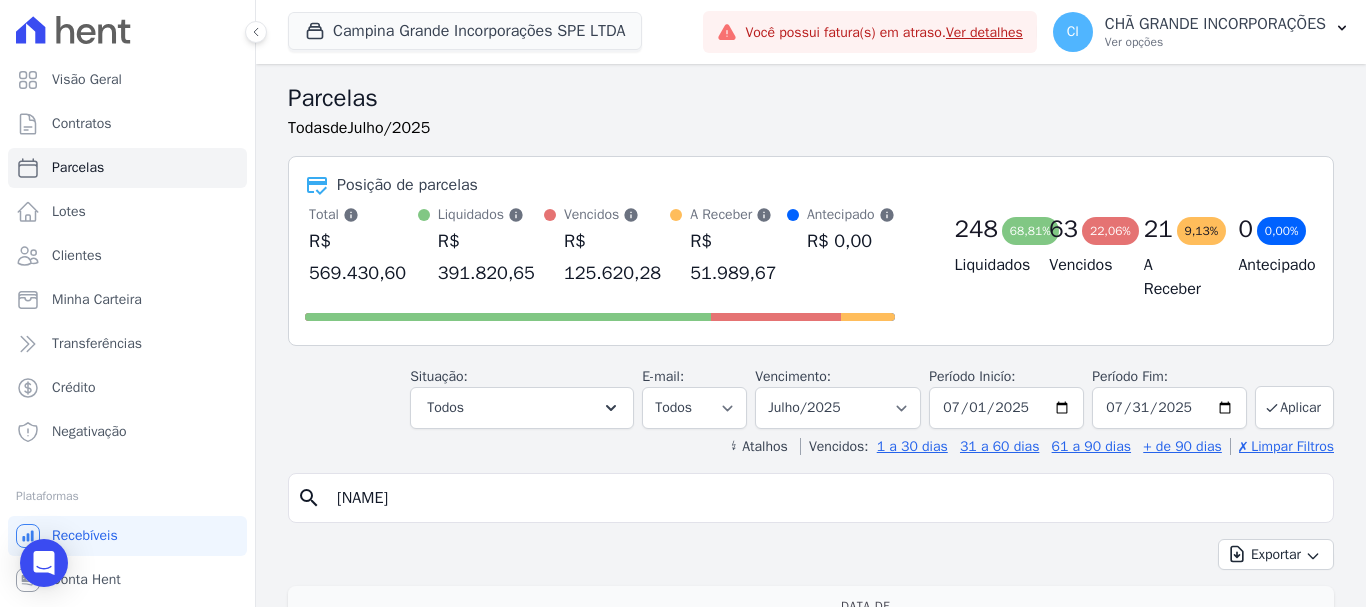 select 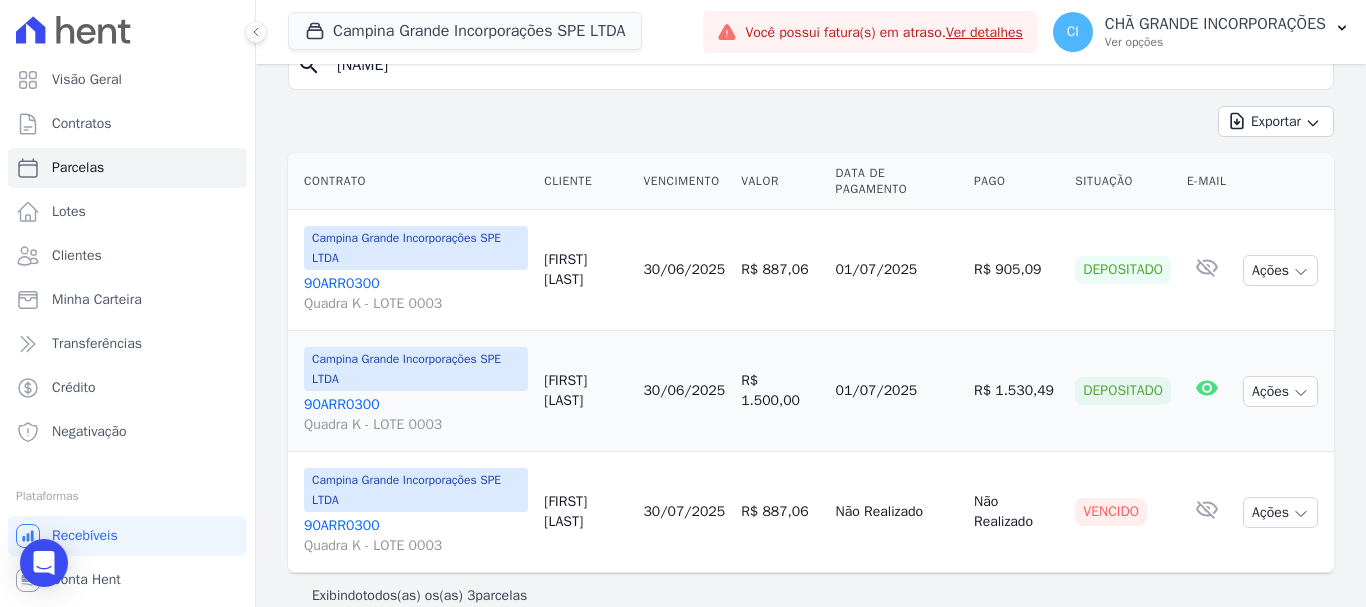 scroll, scrollTop: 258, scrollLeft: 0, axis: vertical 